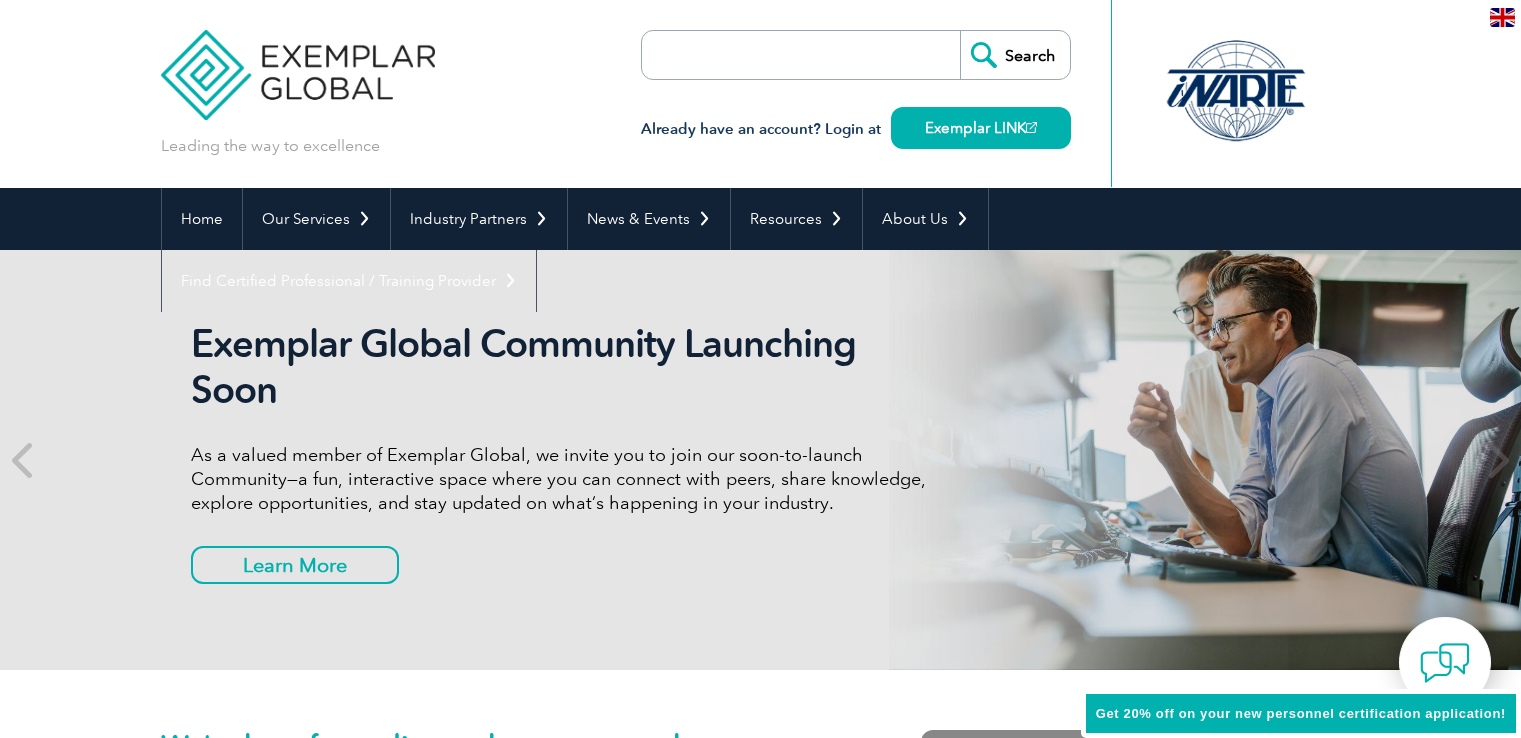 scroll, scrollTop: 0, scrollLeft: 0, axis: both 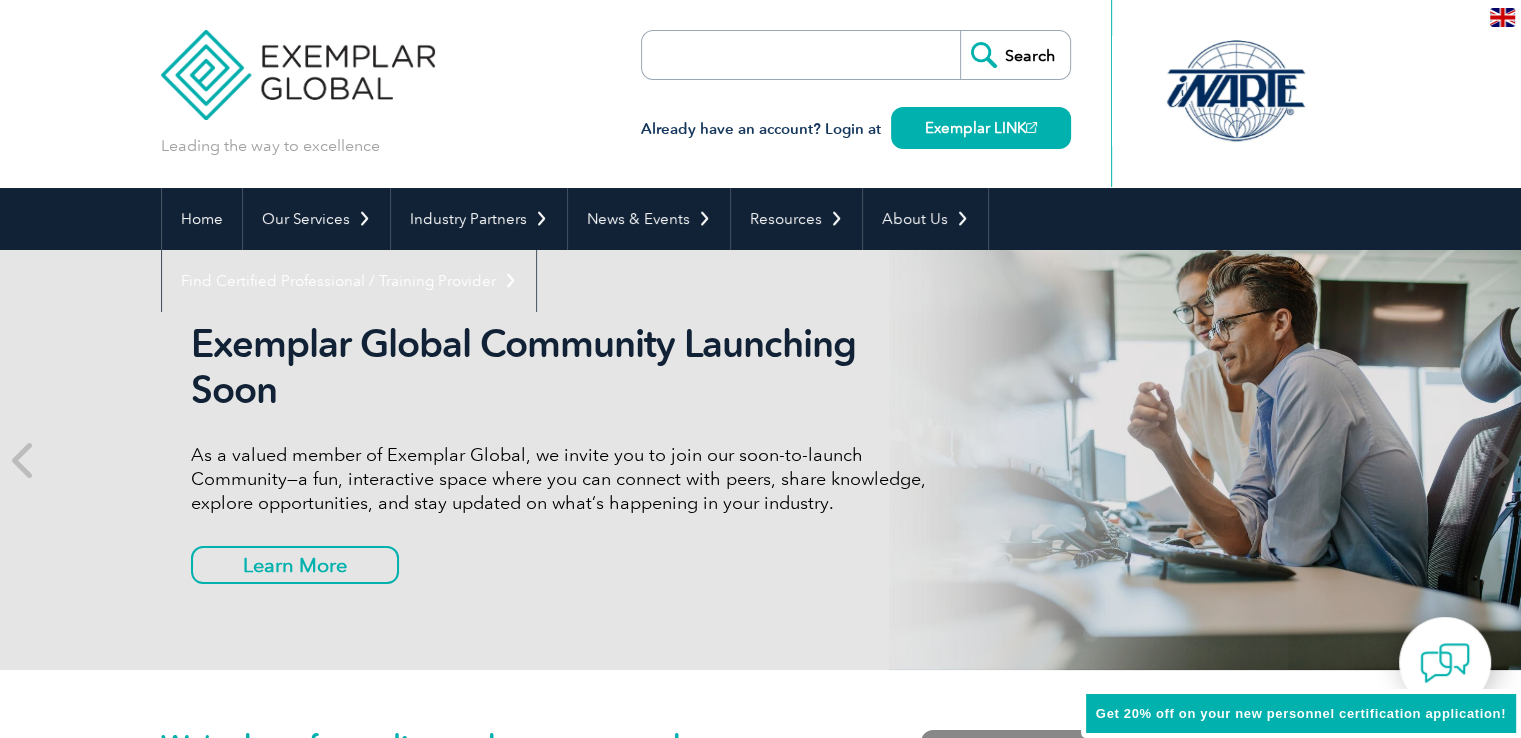 click at bounding box center [1502, 17] 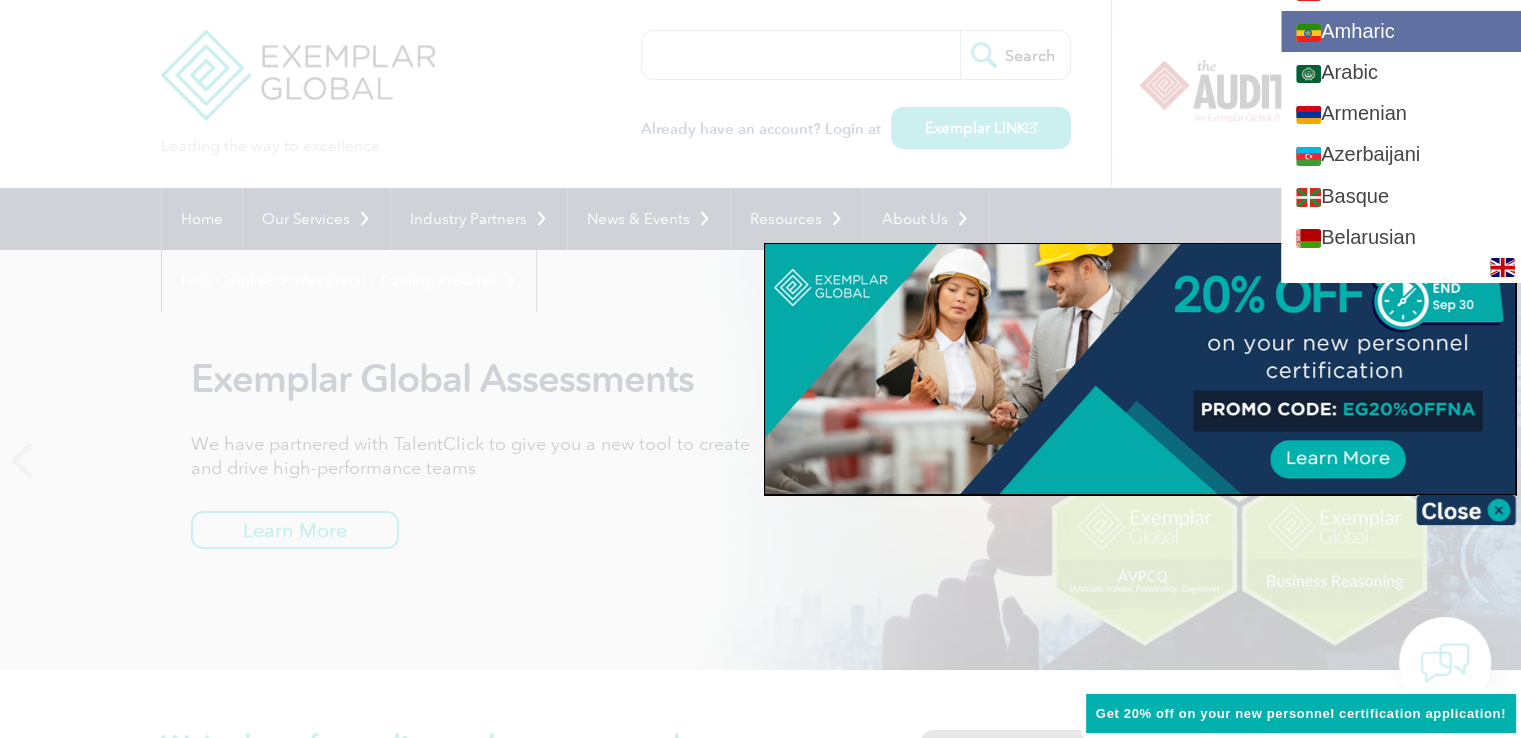 scroll, scrollTop: 0, scrollLeft: 0, axis: both 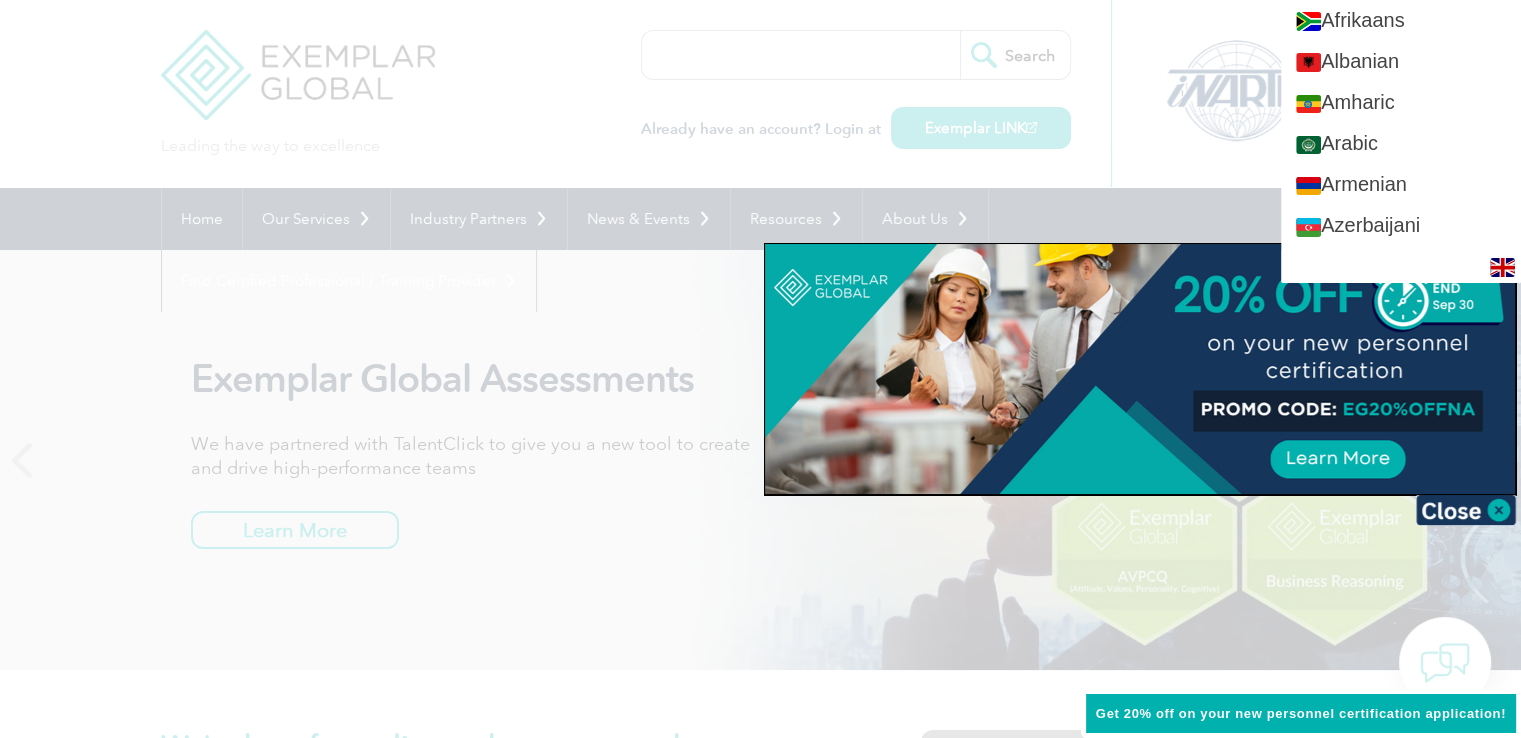 click at bounding box center [760, 369] 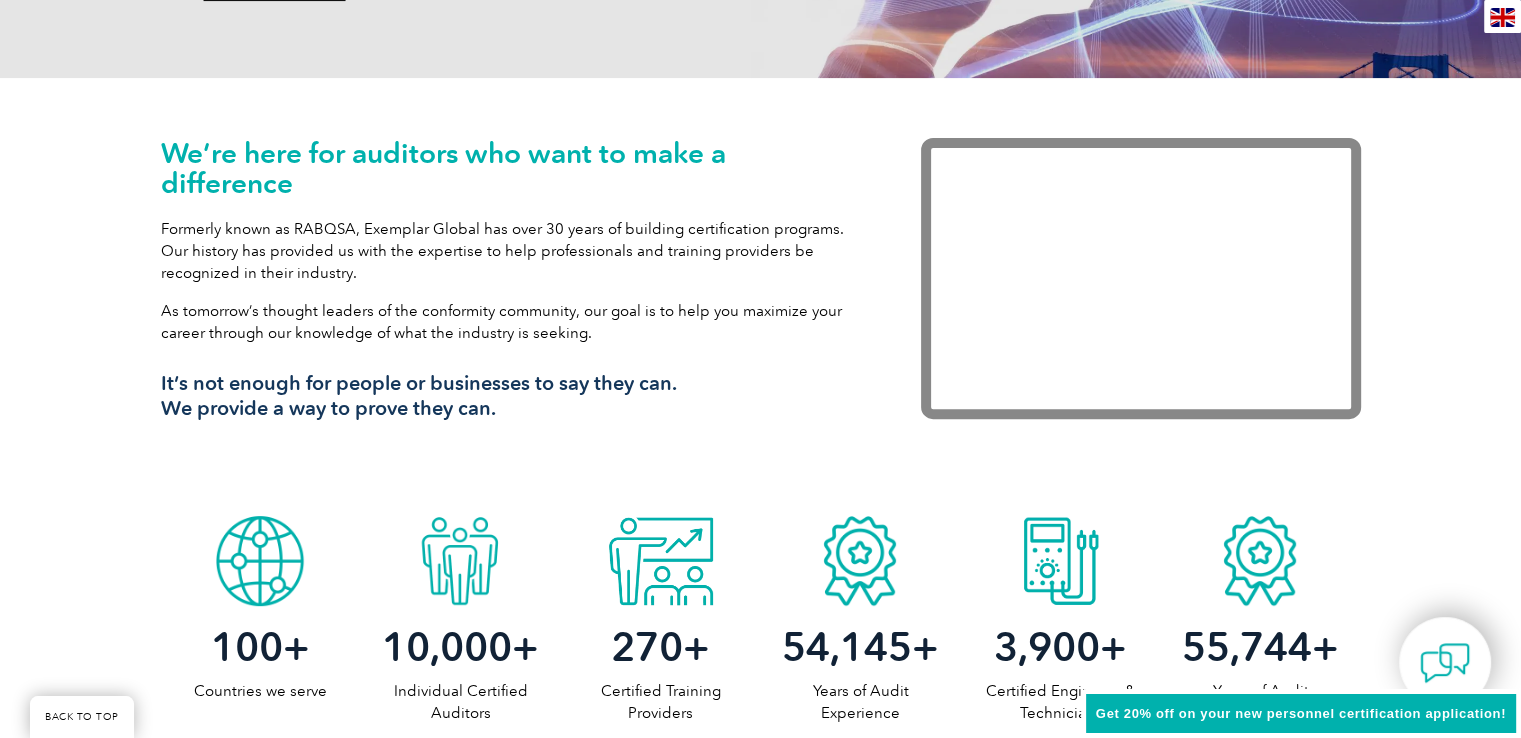 scroll, scrollTop: 1000, scrollLeft: 0, axis: vertical 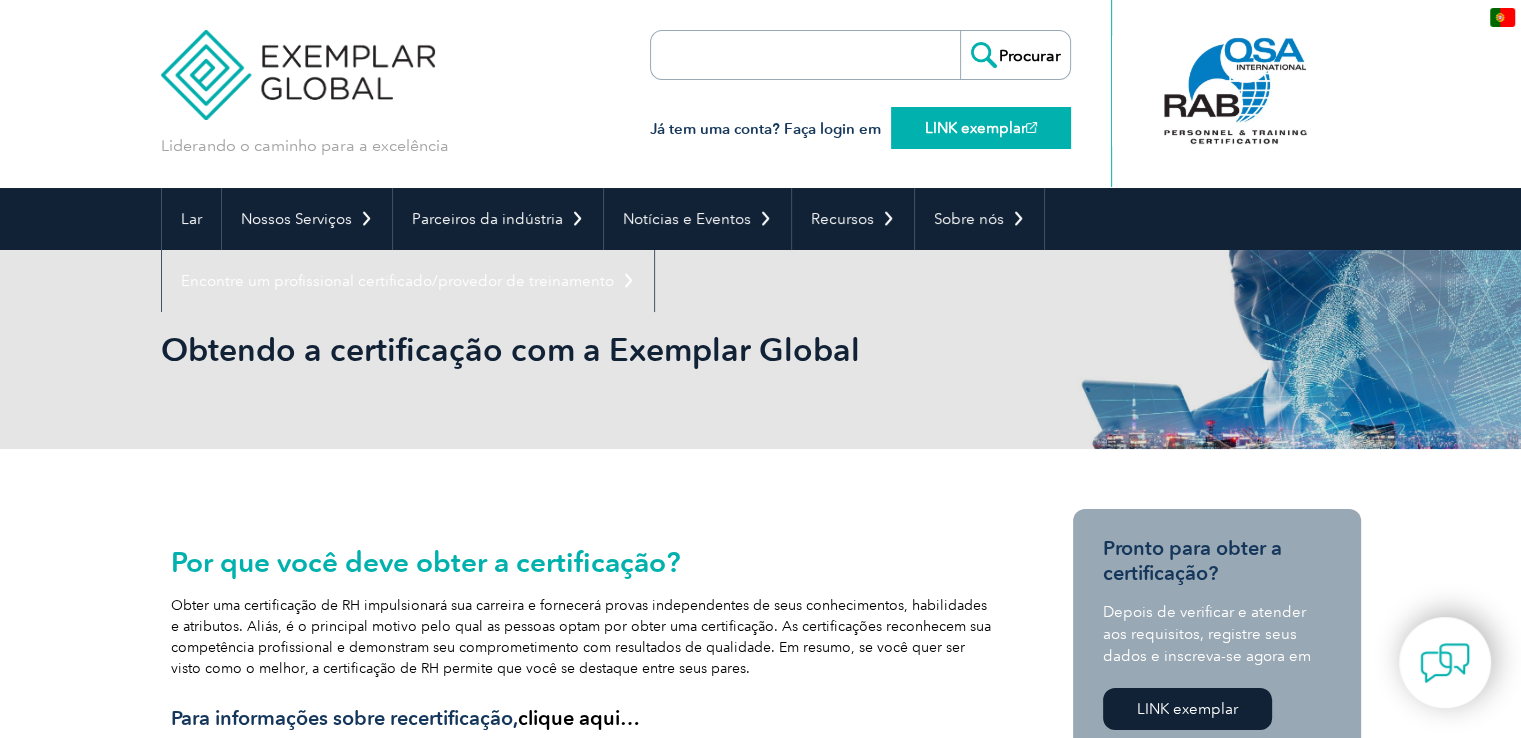 click on "LINK exemplar" at bounding box center (975, 128) 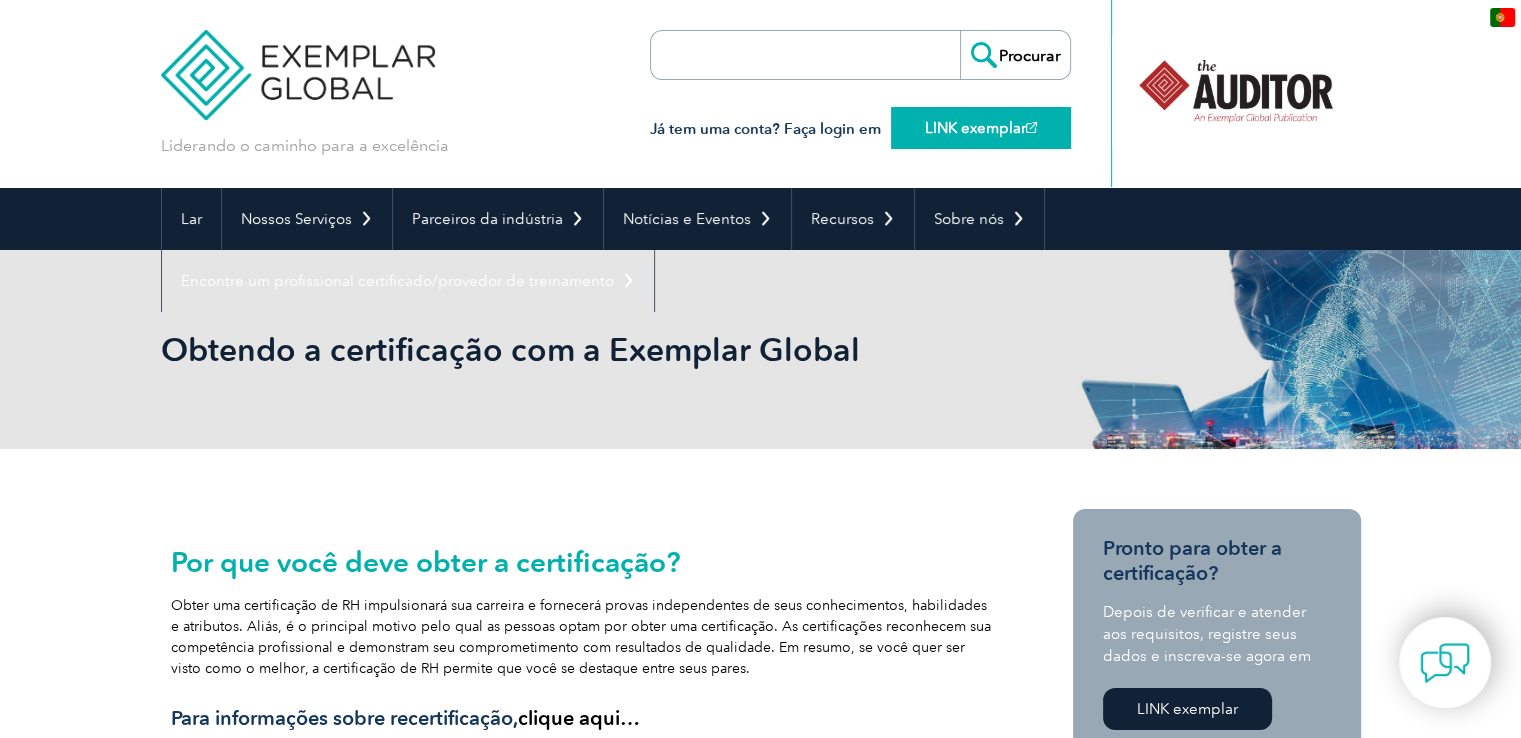 click on "LINK exemplar" at bounding box center (975, 128) 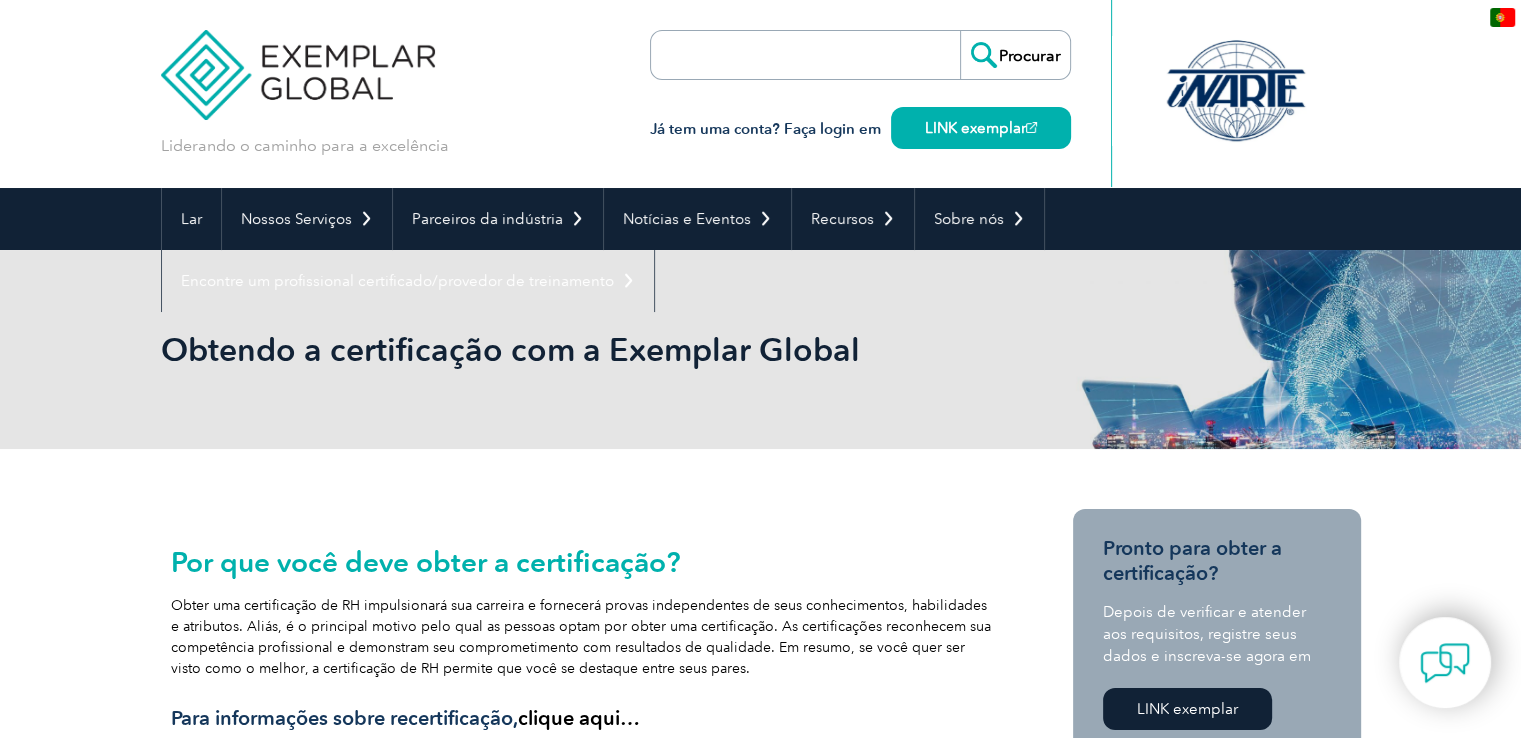 click on "Já tem uma conta? Faça login em LINK exemplar" at bounding box center [860, 118] 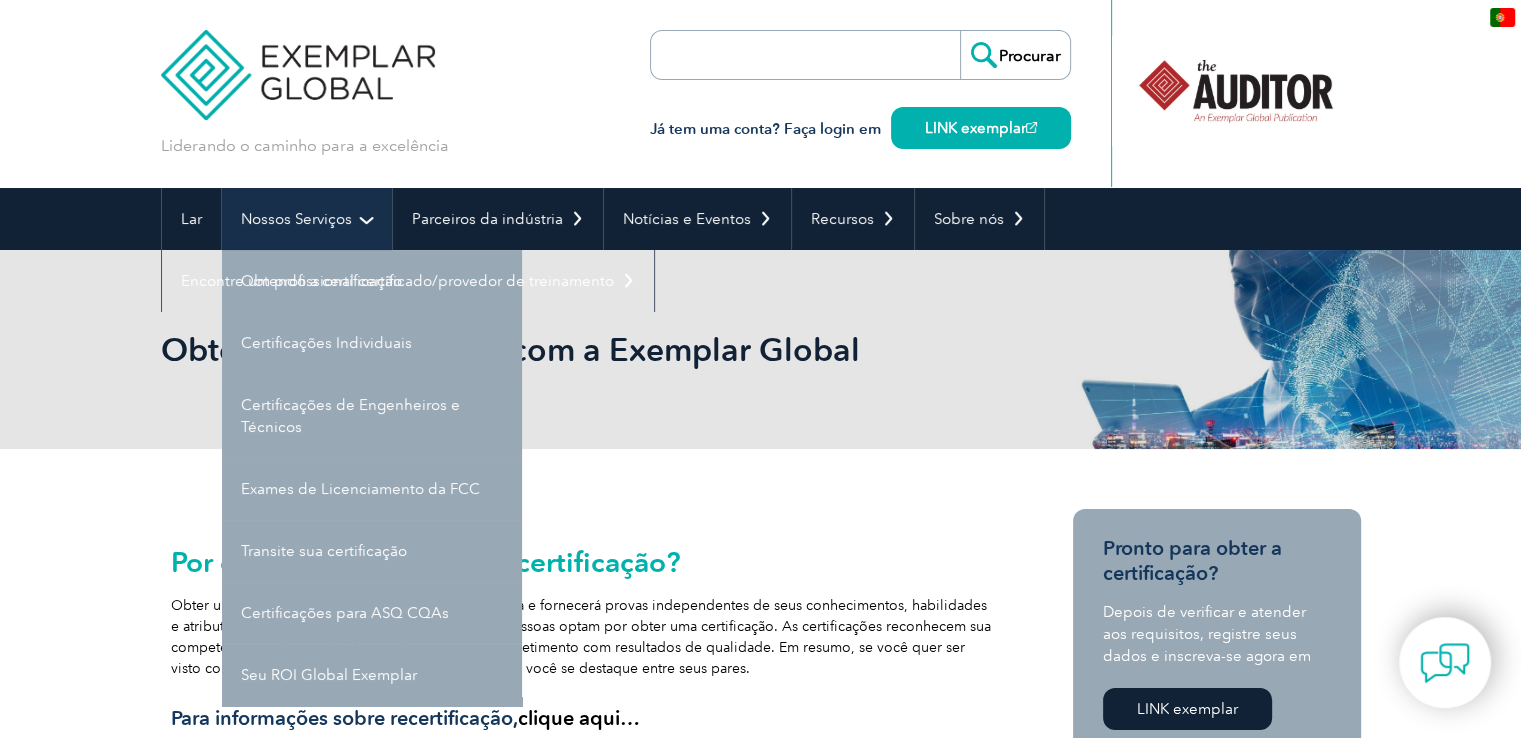 click on "Nossos Serviços" at bounding box center [307, 219] 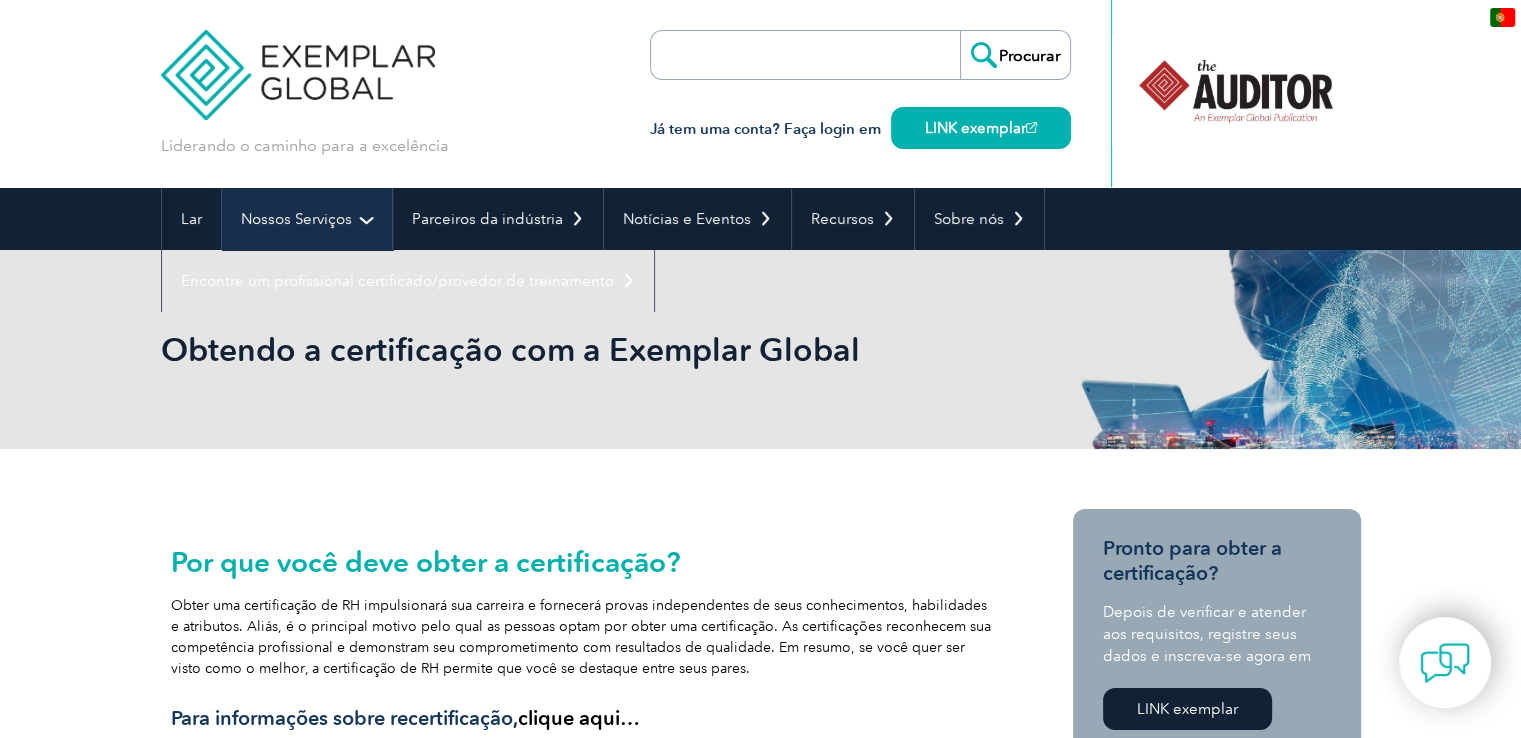 click on "Nossos Serviços" at bounding box center (307, 219) 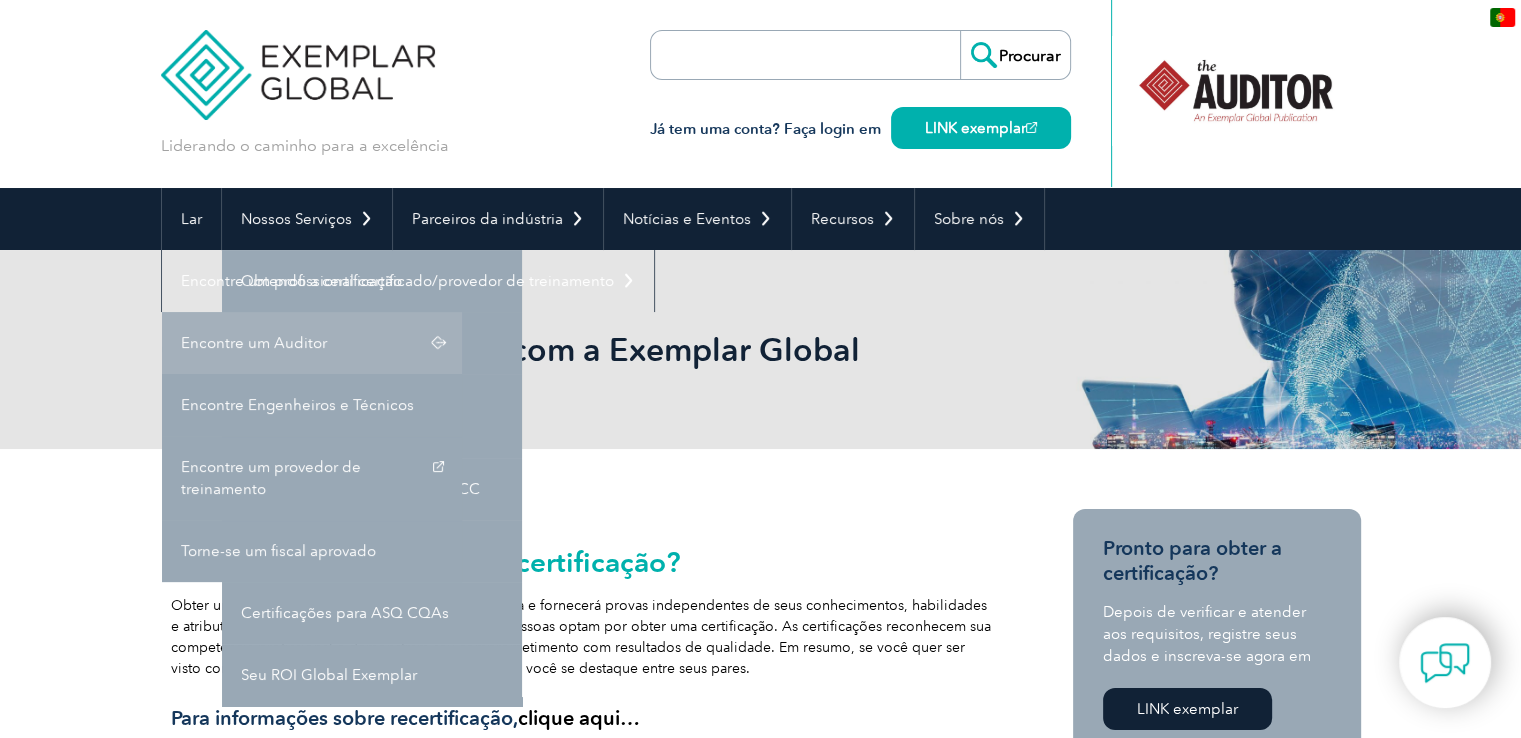 click on "Encontre um Auditor" at bounding box center [254, 343] 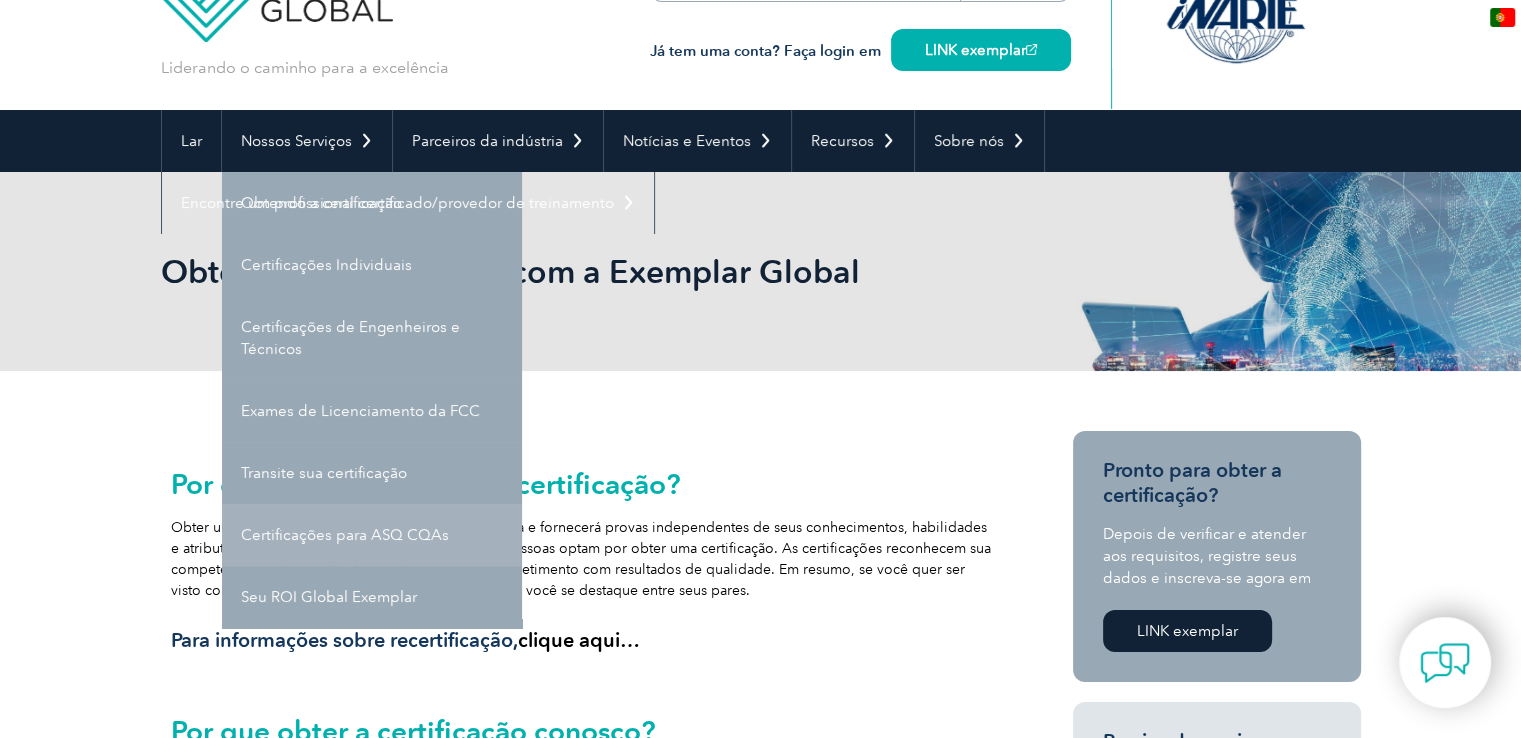 scroll, scrollTop: 100, scrollLeft: 0, axis: vertical 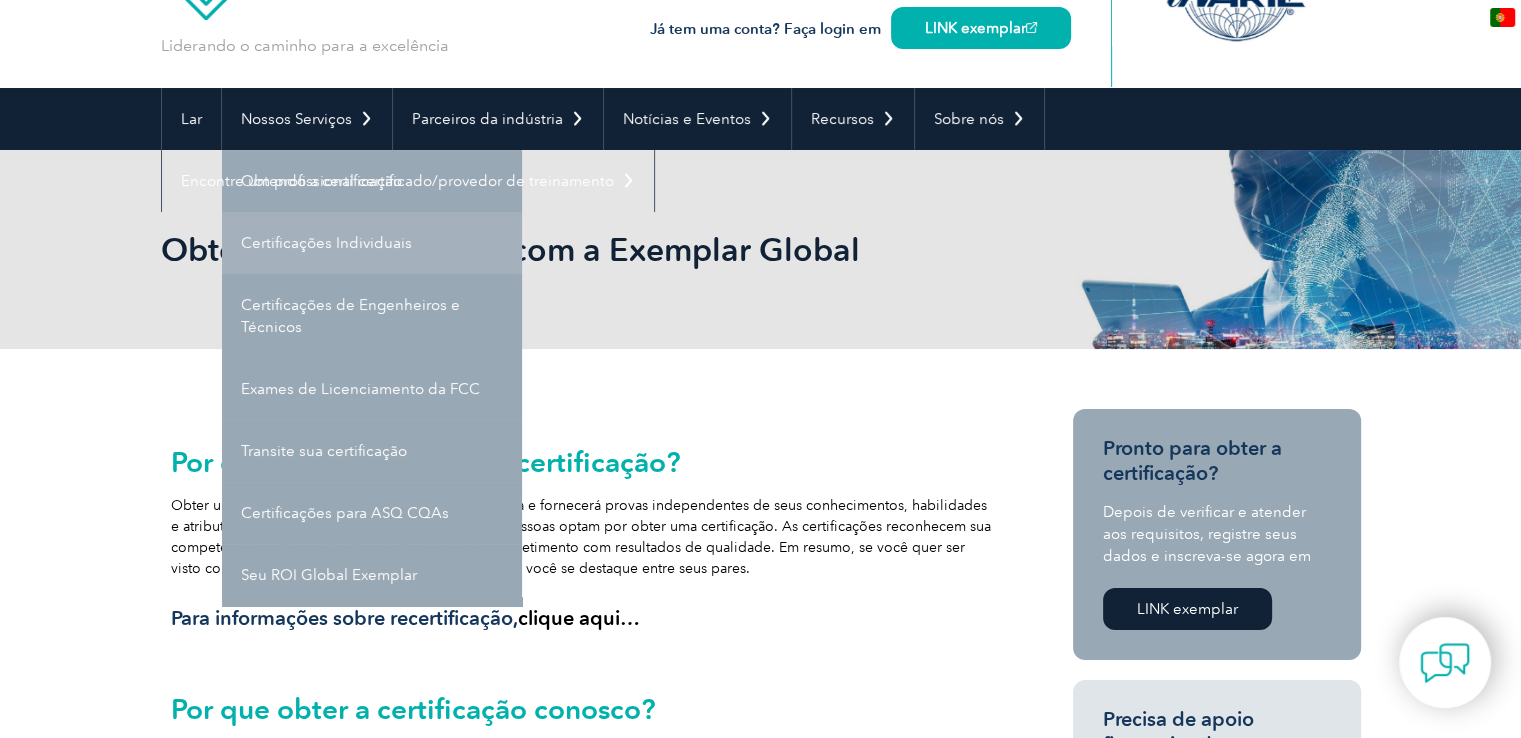 click on "Certificações Individuais" at bounding box center (326, 243) 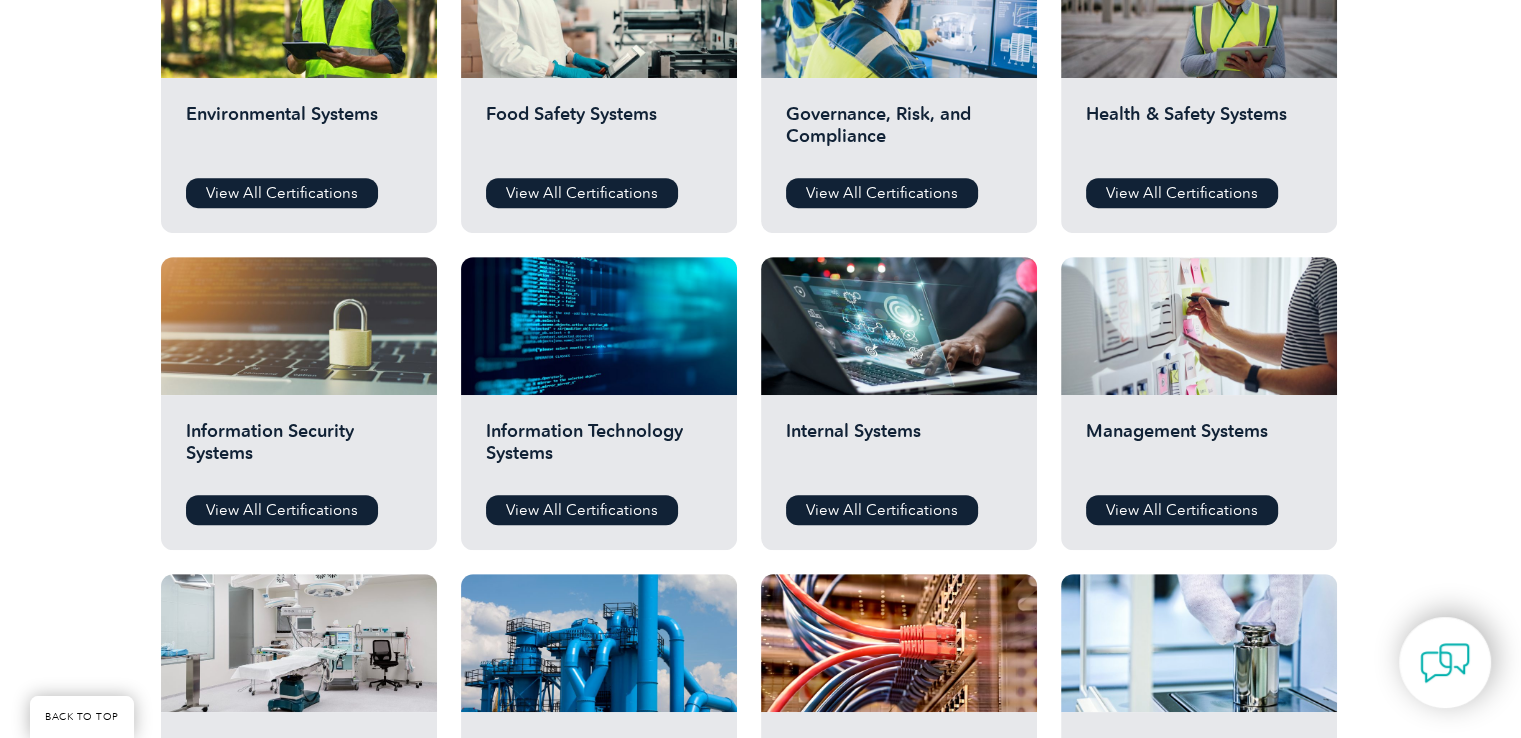 scroll, scrollTop: 900, scrollLeft: 0, axis: vertical 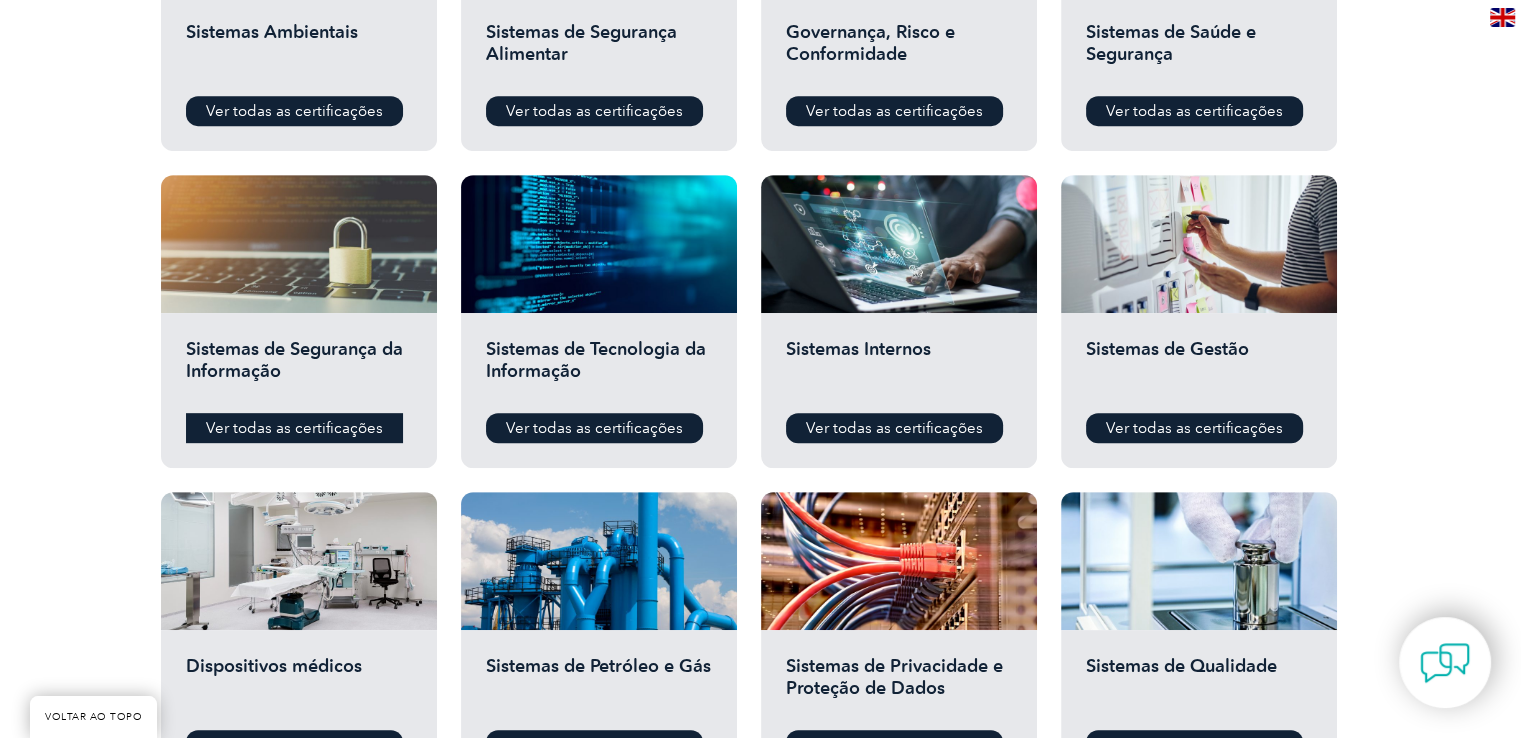 click on "Ver todas as certificações" at bounding box center (294, 428) 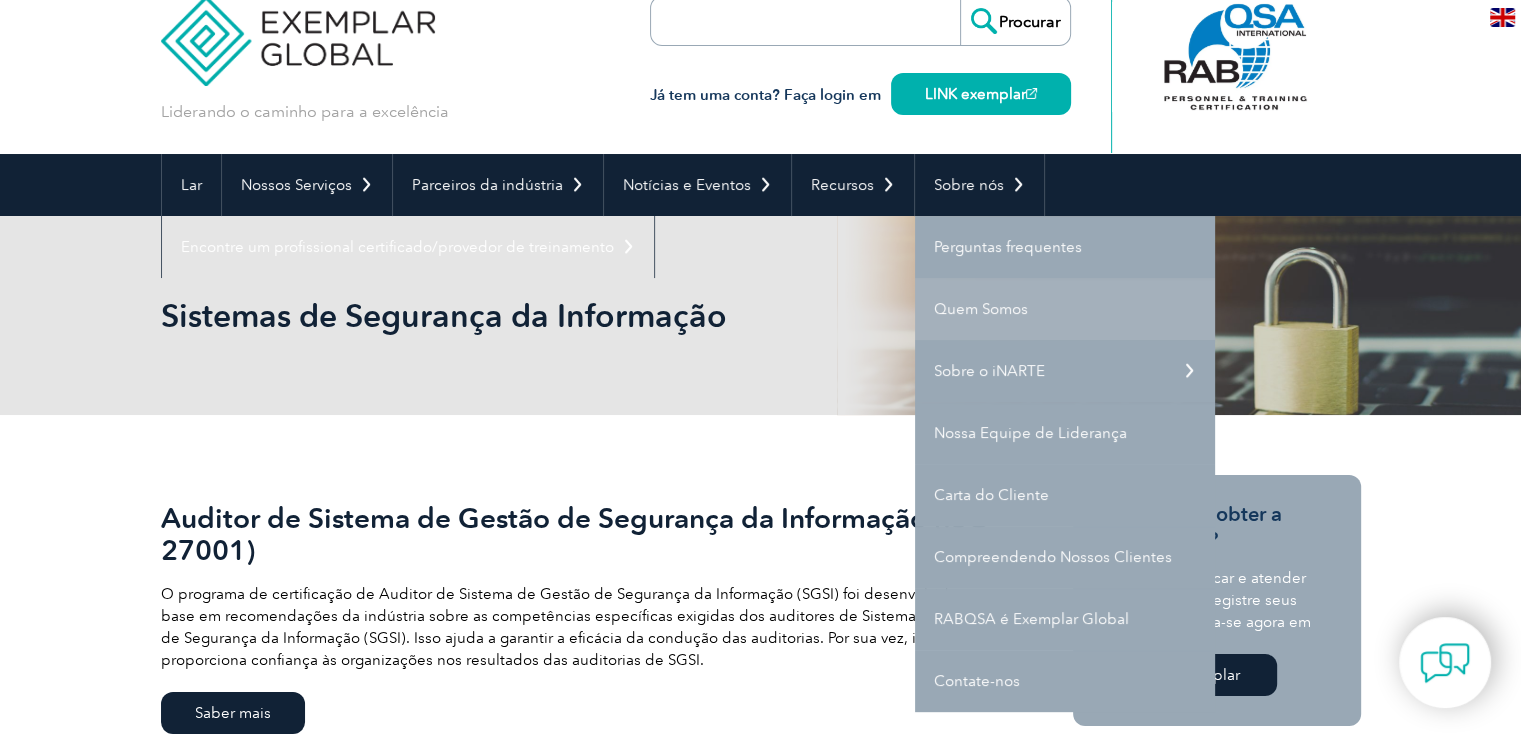 scroll, scrollTop: 0, scrollLeft: 0, axis: both 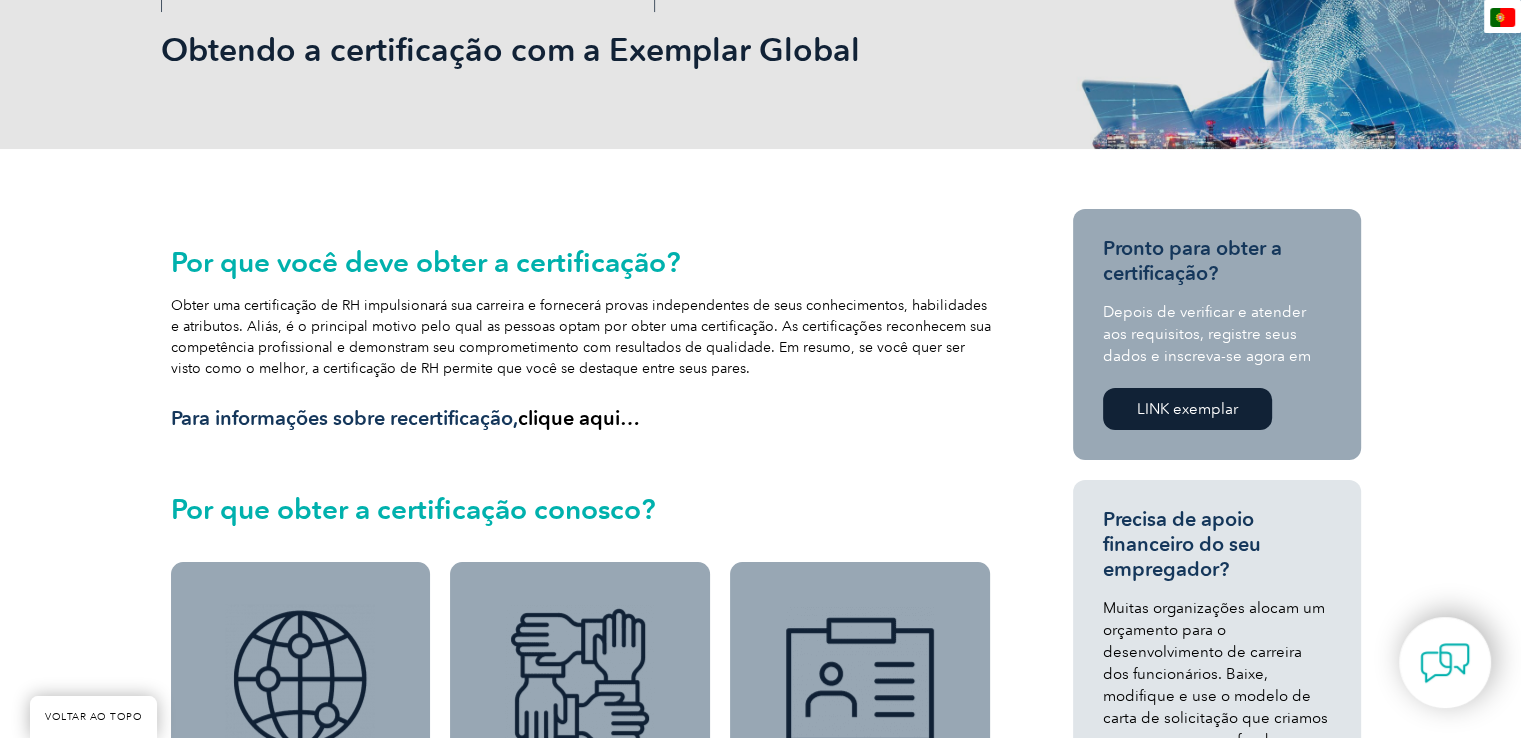 click on "LINK exemplar" at bounding box center (1187, 409) 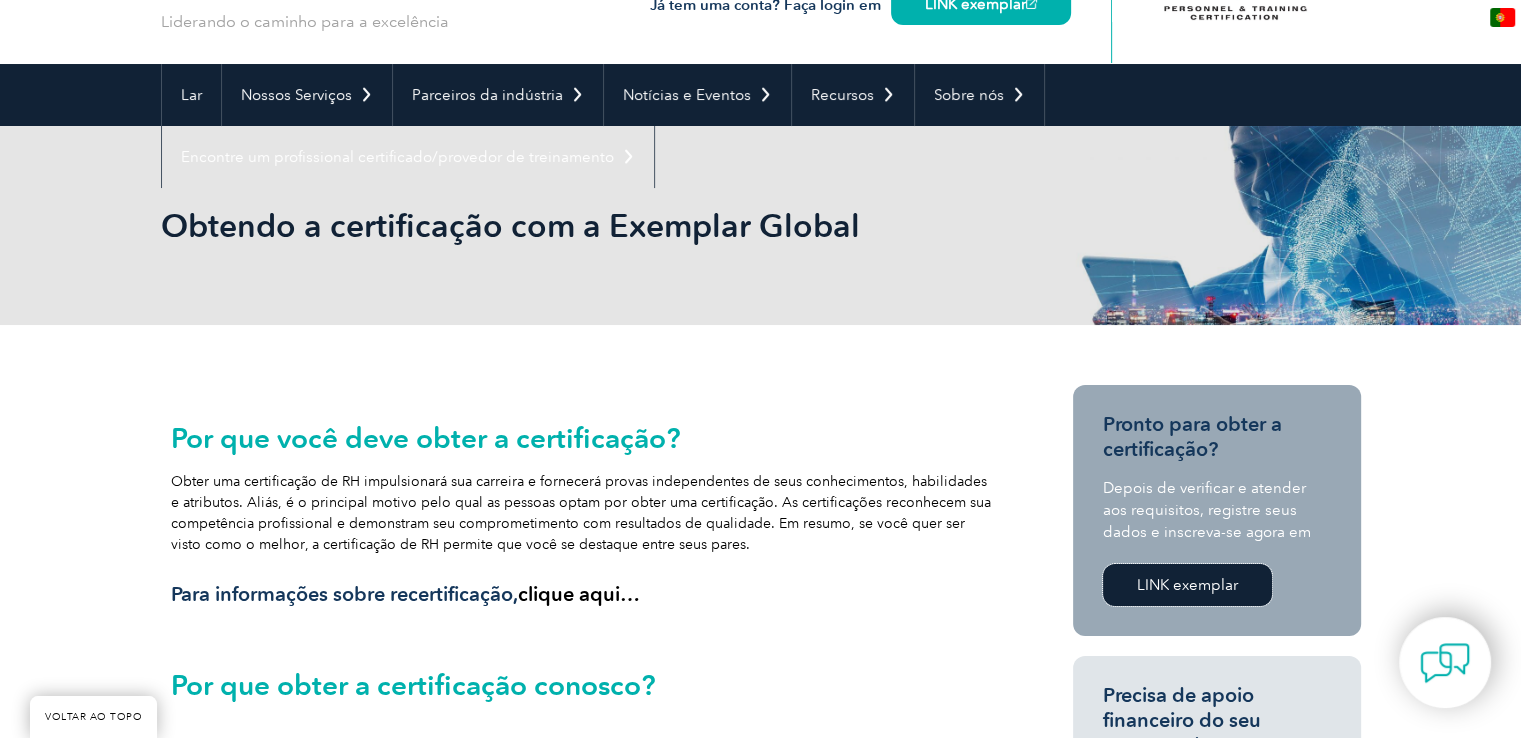 scroll, scrollTop: 0, scrollLeft: 0, axis: both 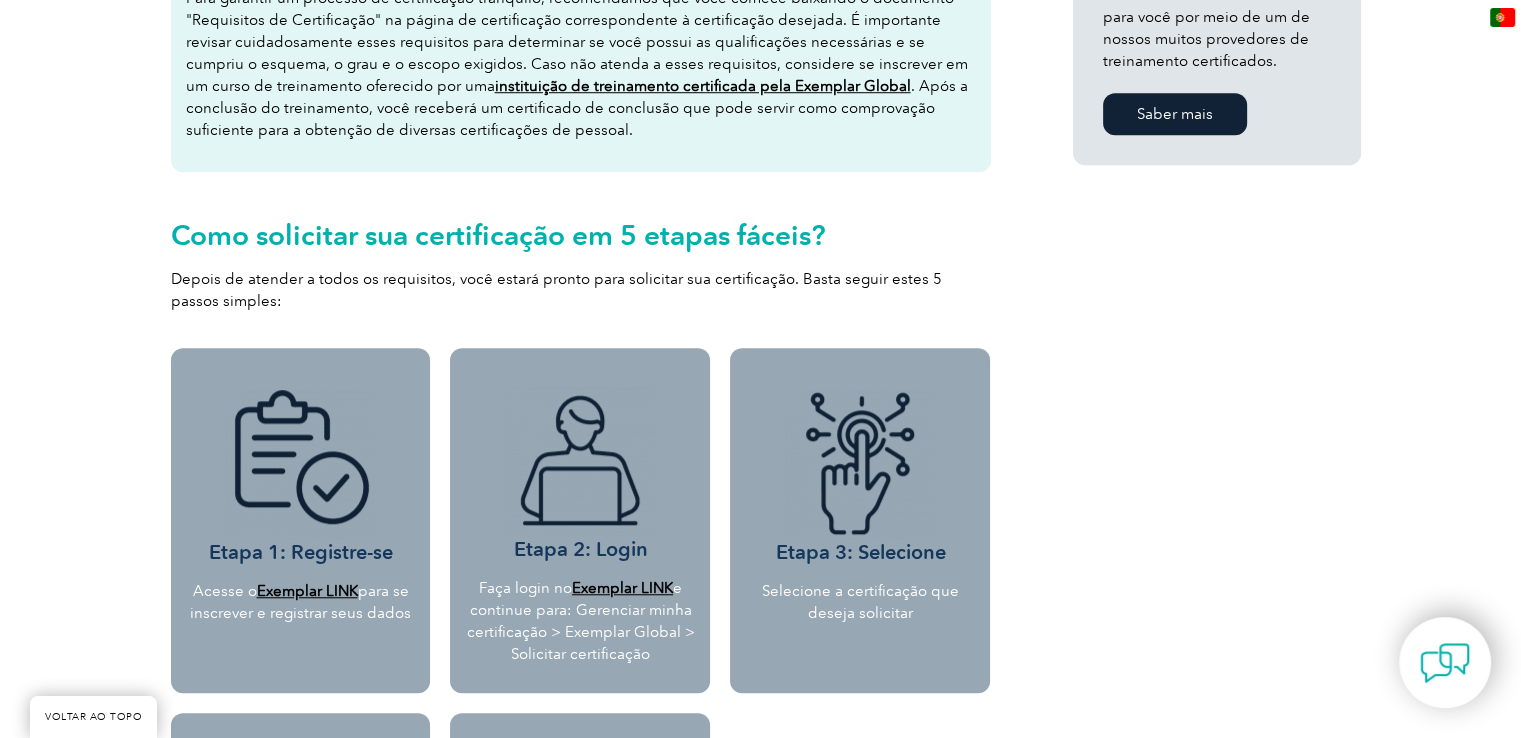 click on "Exemplar LINK" at bounding box center (622, 588) 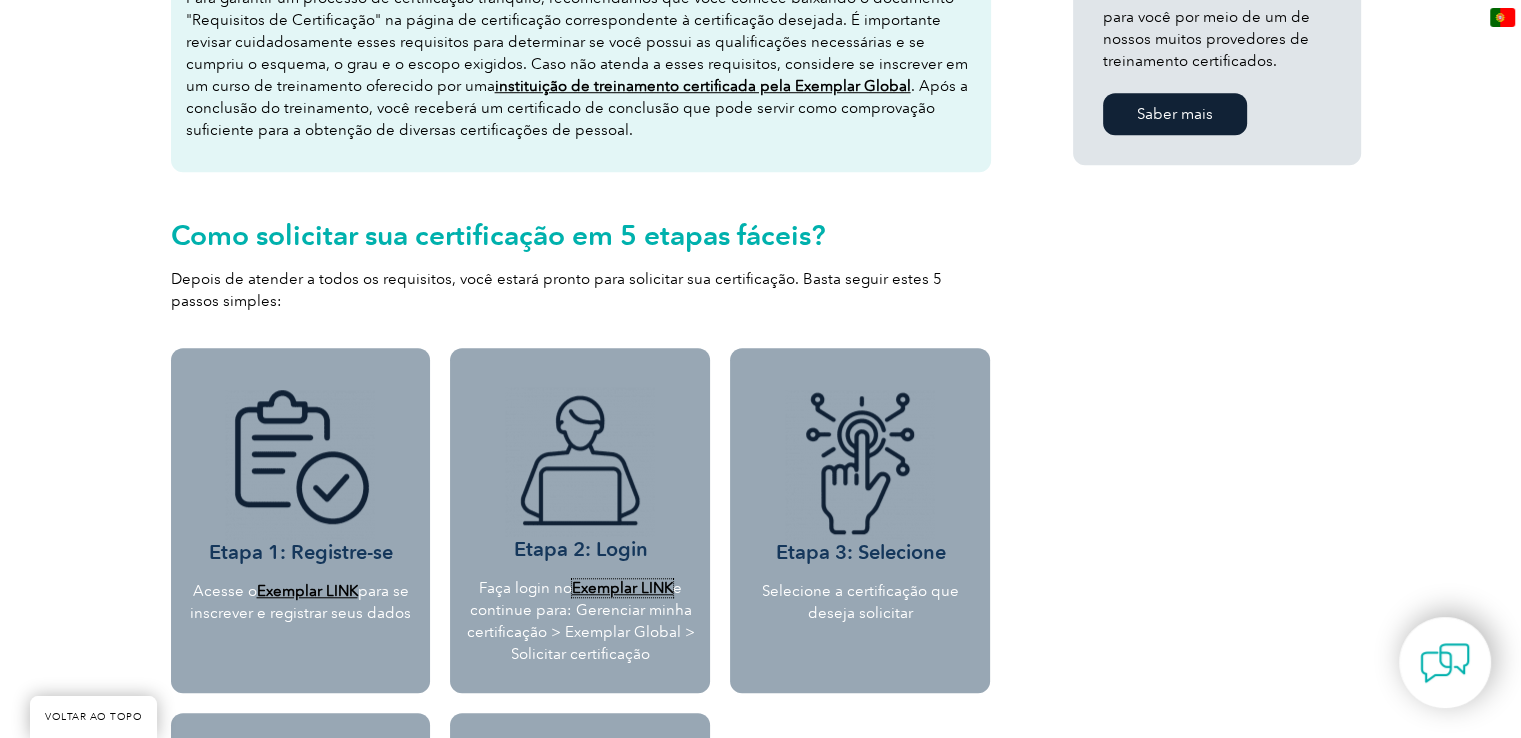 scroll, scrollTop: 1884, scrollLeft: 0, axis: vertical 